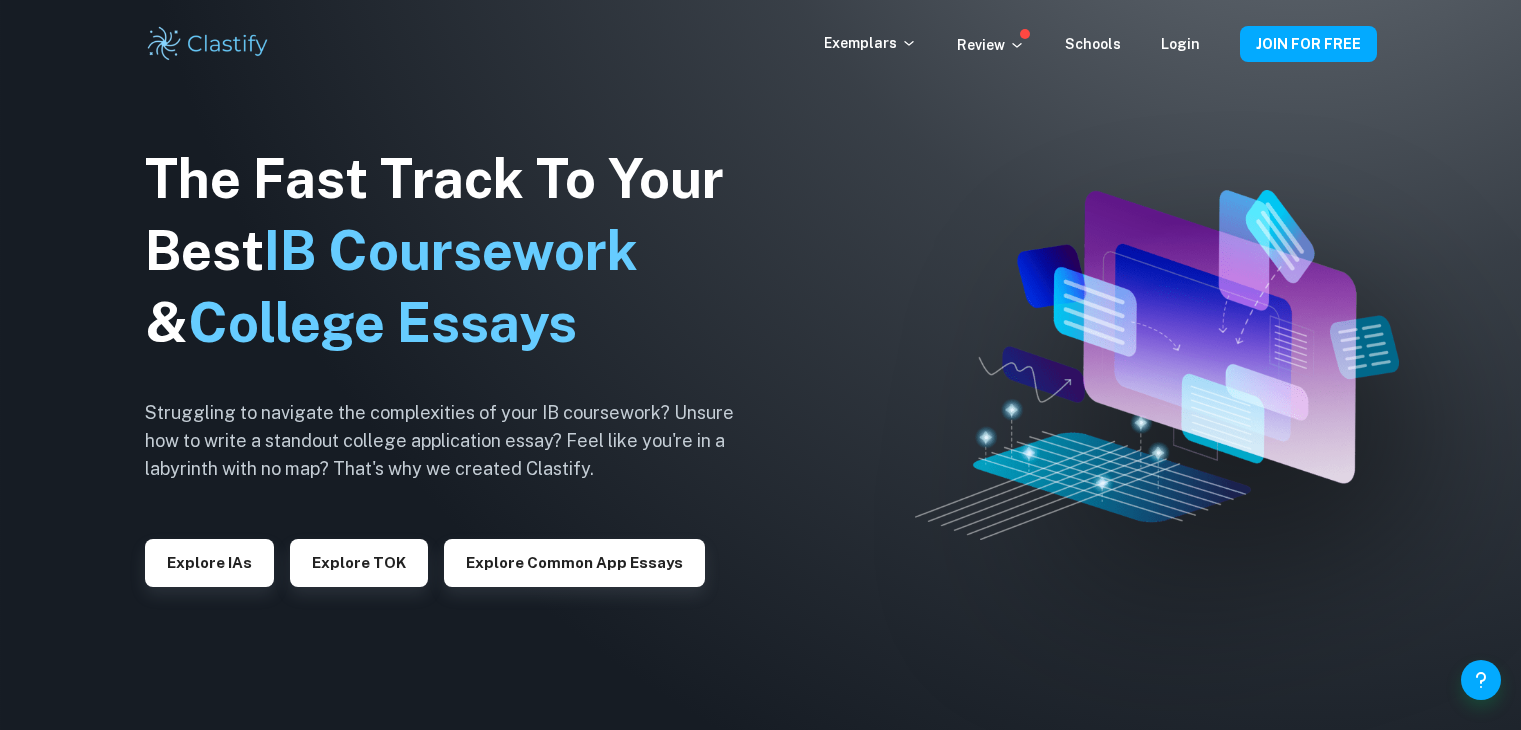 scroll, scrollTop: 0, scrollLeft: 0, axis: both 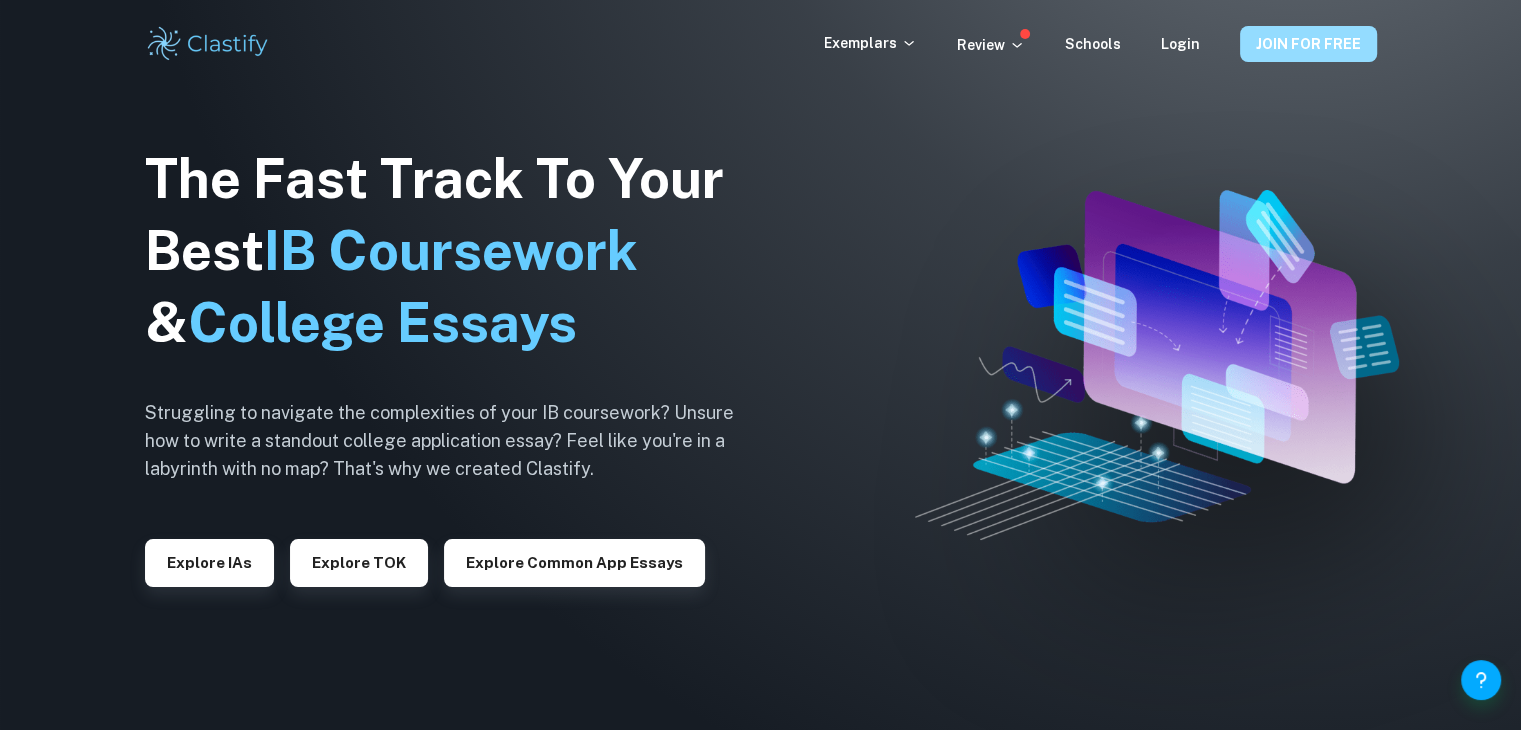 click on "JOIN FOR FREE" at bounding box center [1308, 44] 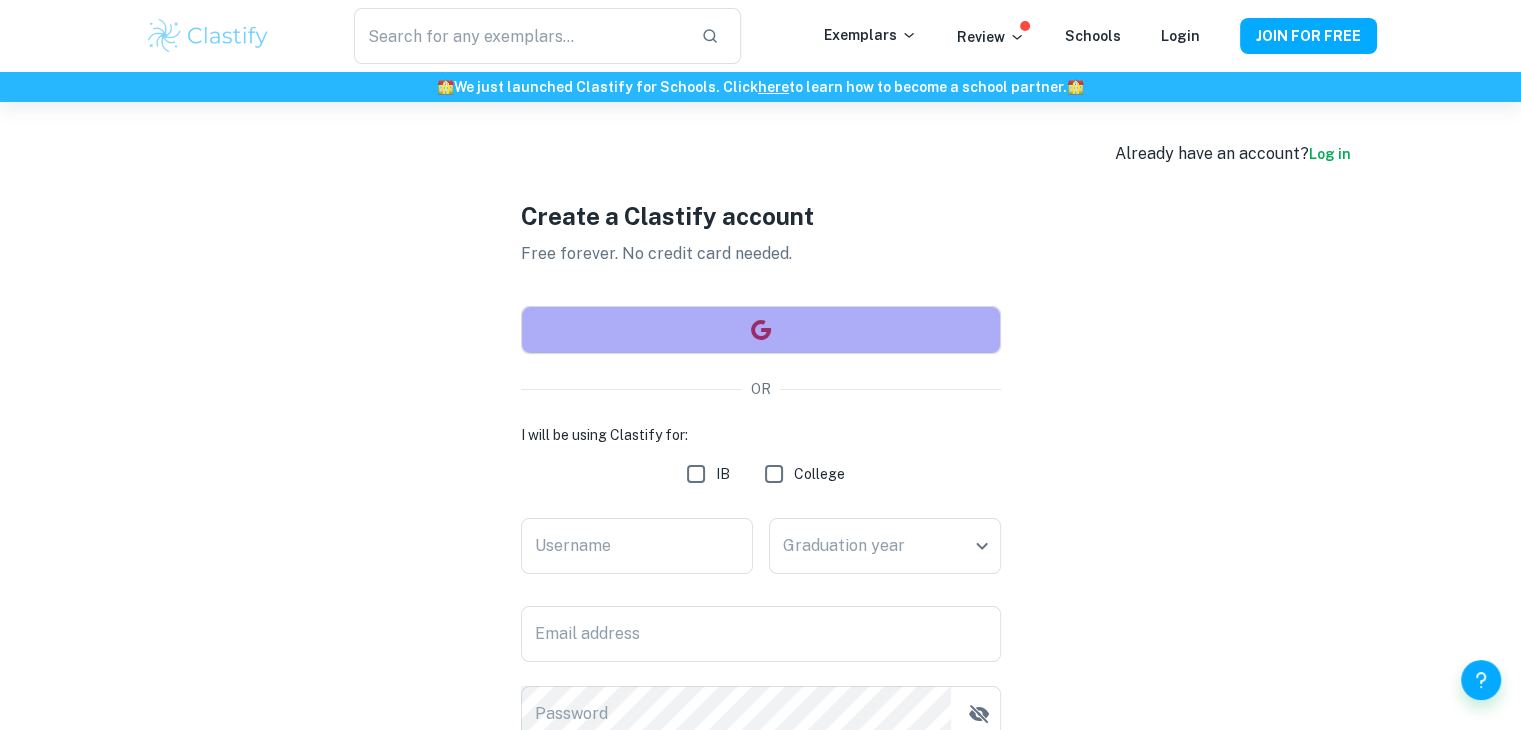 click at bounding box center (761, 330) 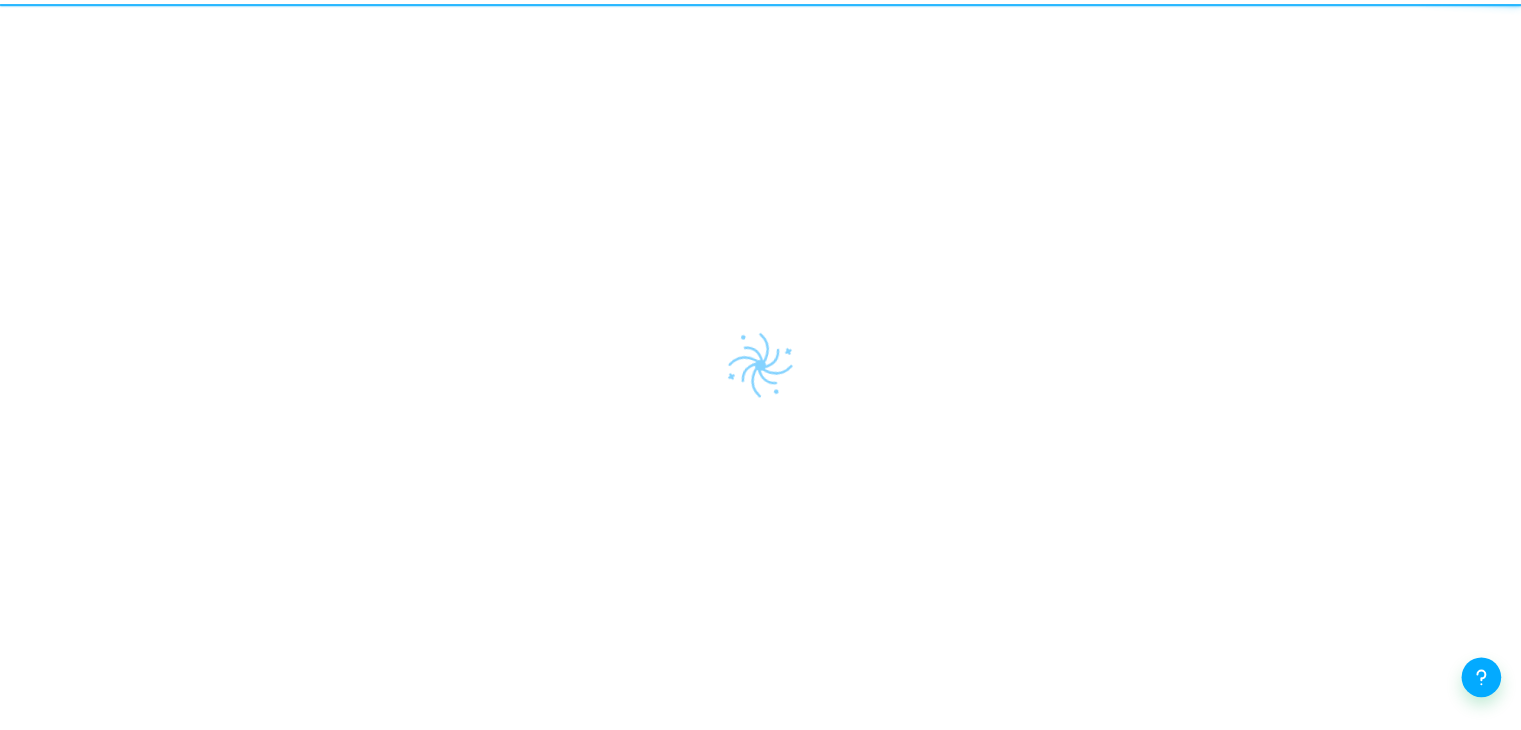 scroll, scrollTop: 0, scrollLeft: 0, axis: both 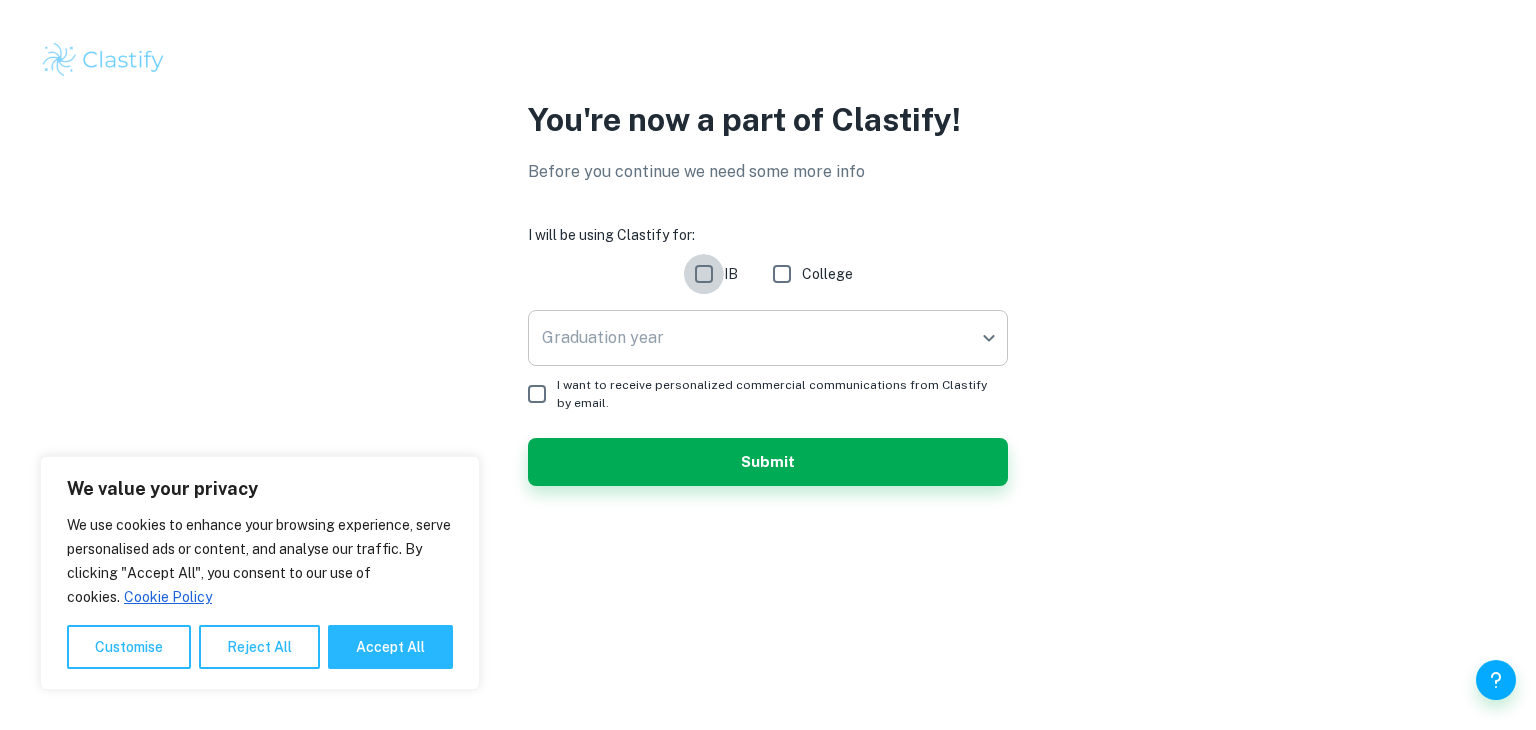 drag, startPoint x: 723, startPoint y: 273, endPoint x: 700, endPoint y: 349, distance: 79.40403 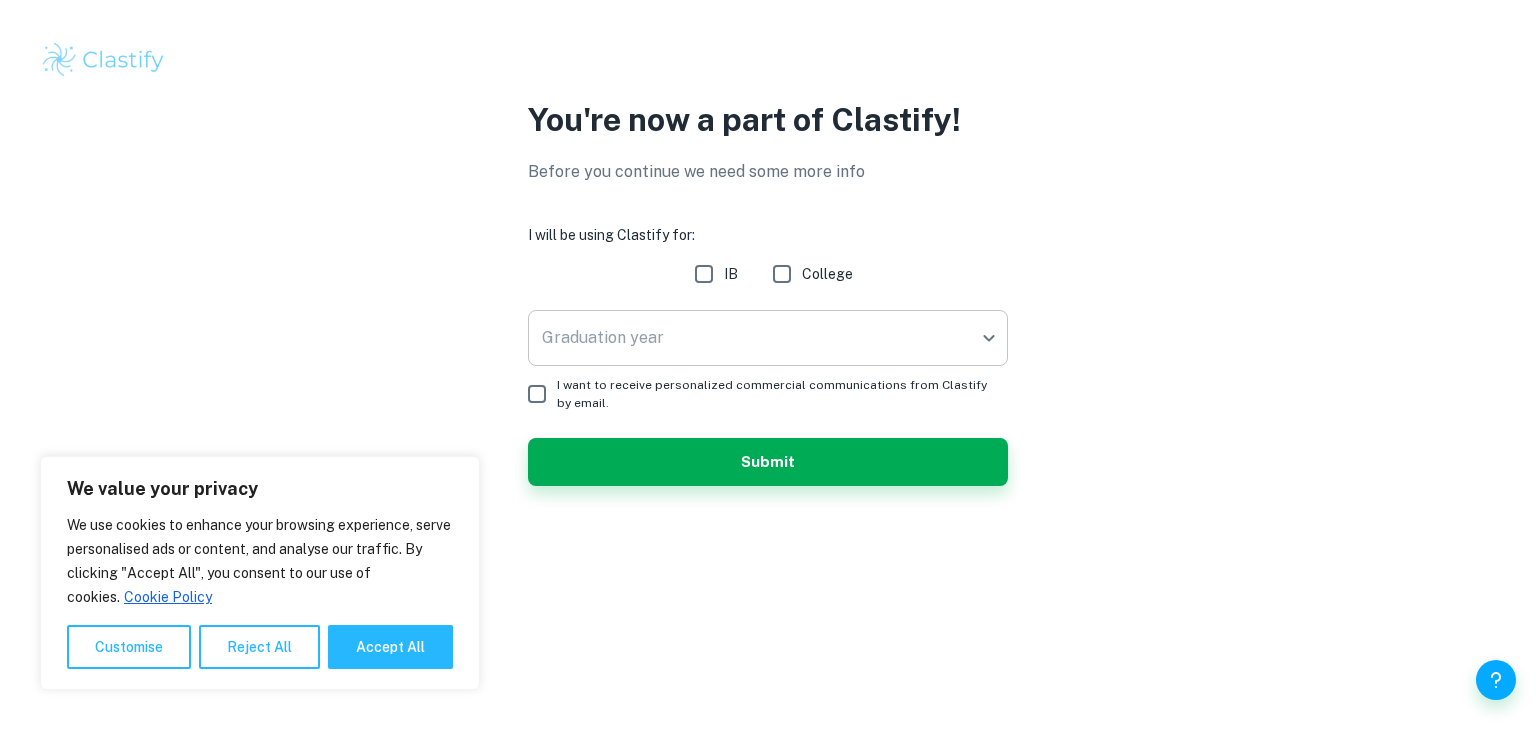 click on "We value your privacy We use cookies to enhance your browsing experience, serve personalised ads or content, and analyse our traffic. By clicking "Accept All", you consent to our use of cookies.   Cookie Policy Customise   Reject All   Accept All   Customise Consent Preferences   We use cookies to help you navigate efficiently and perform certain functions. You will find detailed information about all cookies under each consent category below. The cookies that are categorised as "Necessary" are stored on your browser as they are essential for enabling the basic functionalities of the site. ...  Show more For more information on how Google's third-party cookies operate and handle your data, see:   Google Privacy Policy Necessary Always Active Necessary cookies are required to enable the basic features of this site, such as providing secure log-in or adjusting your consent preferences. These cookies do not store any personally identifiable data. Functional Analytics Performance Advertisement Uncategorised" at bounding box center [768, 365] 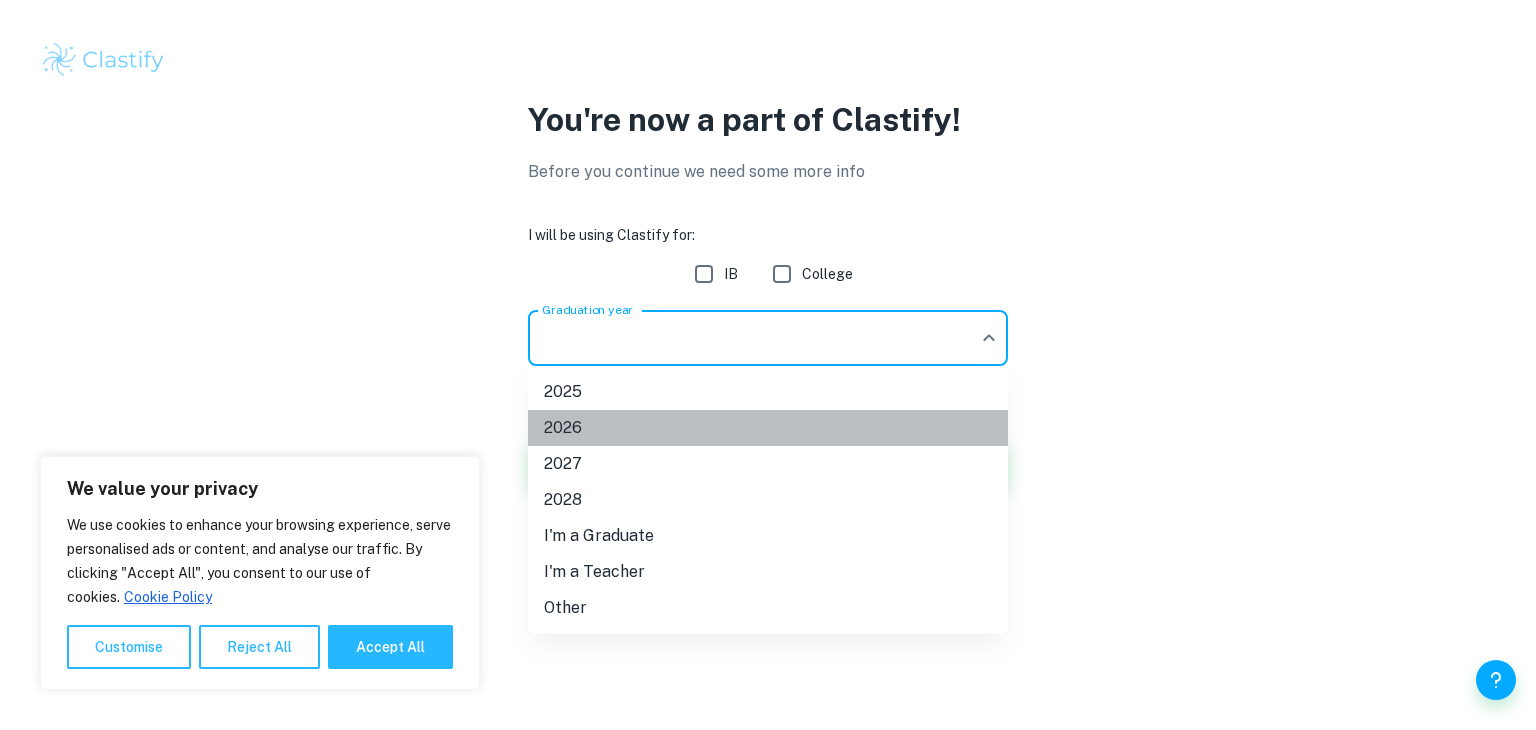click on "2026" at bounding box center (768, 428) 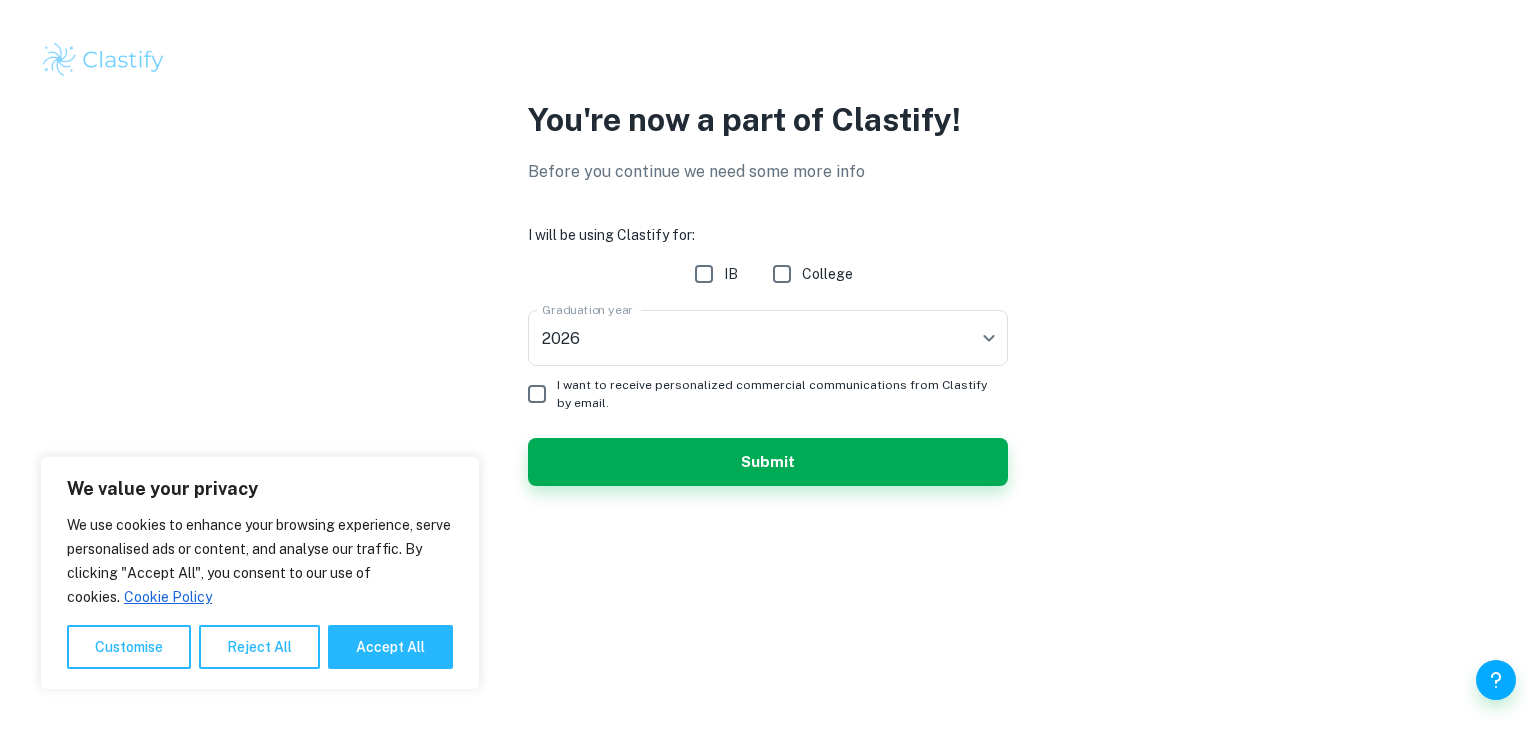 click on "I want to receive personalized commercial communications from Clastify by email." at bounding box center [537, 394] 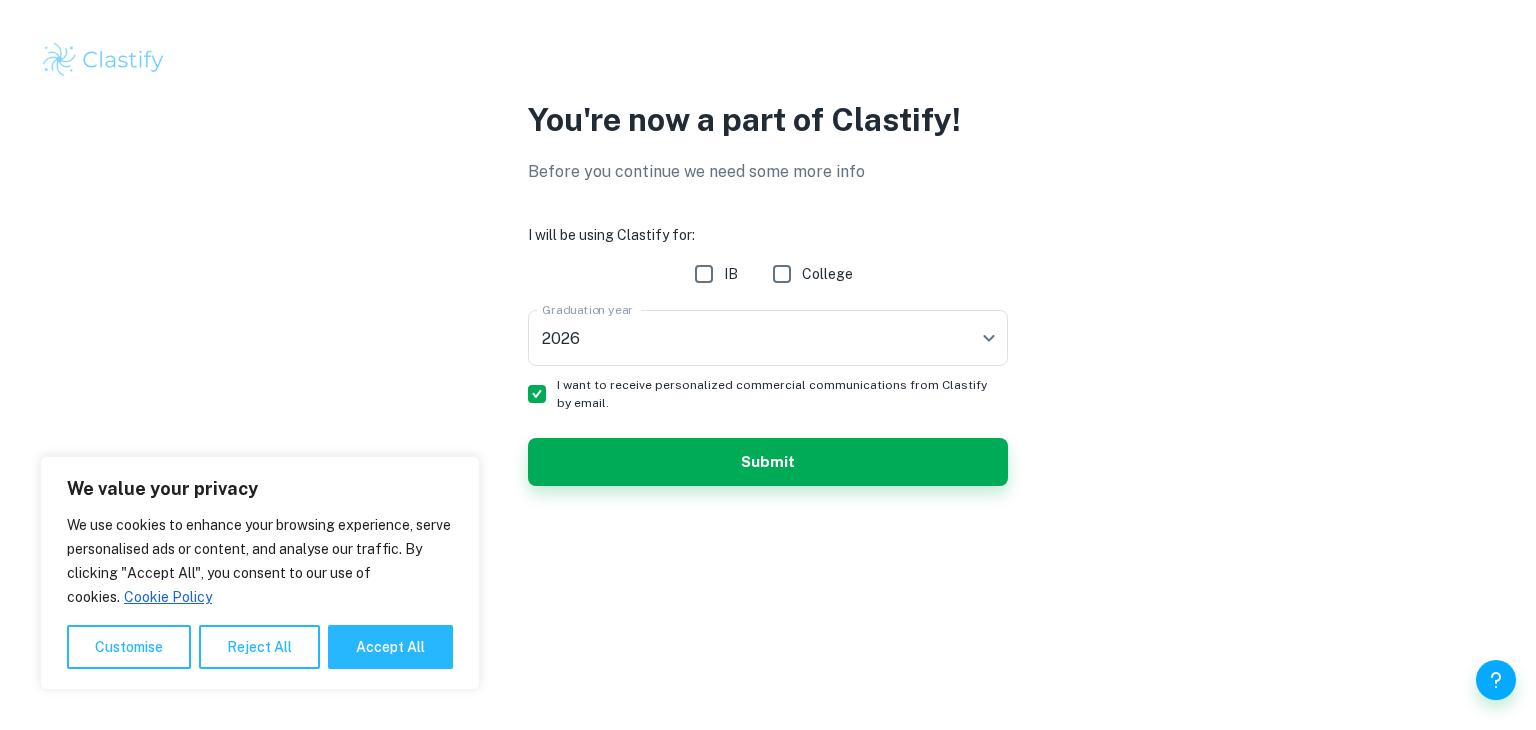 click on "I want to receive personalized commercial communications from Clastify by email." at bounding box center [537, 394] 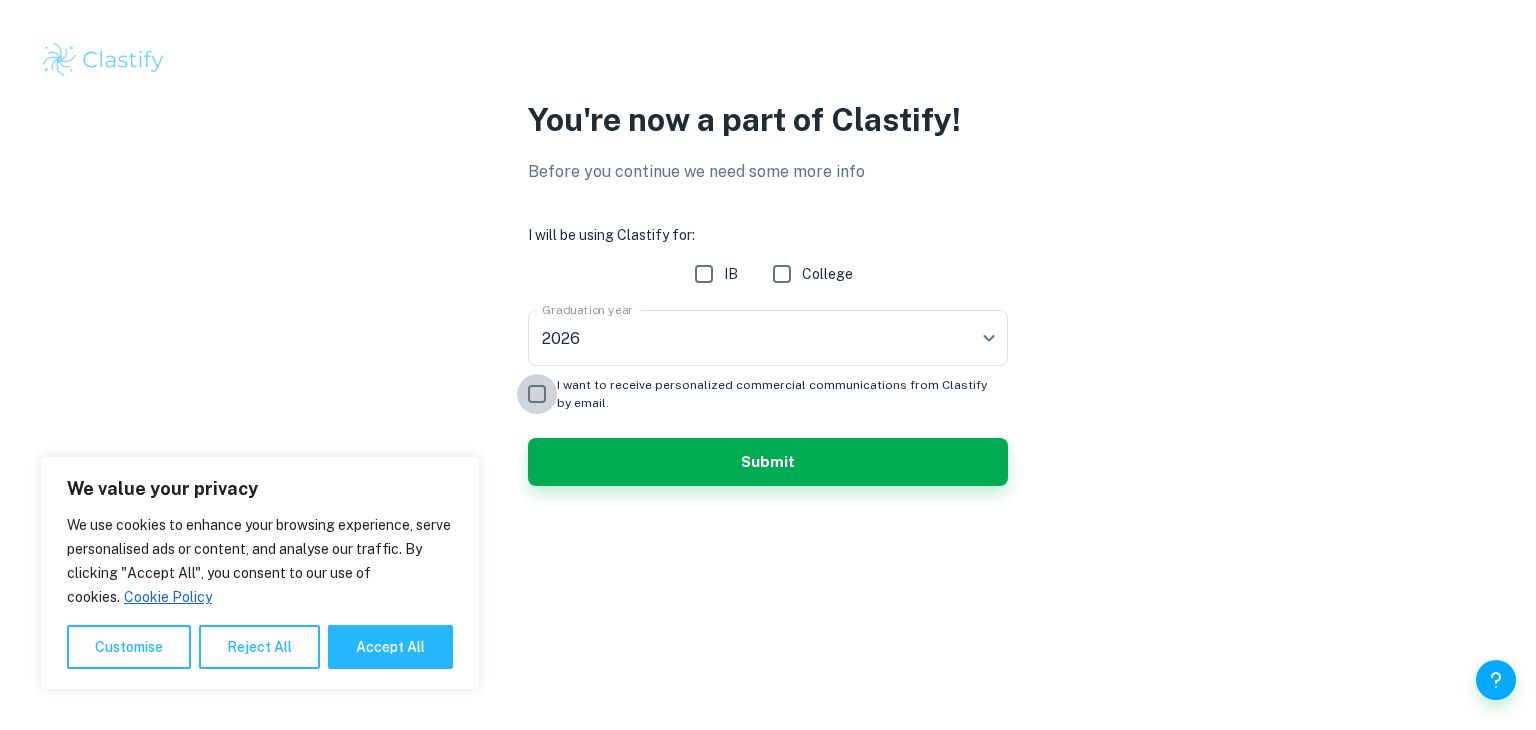 click on "I want to receive personalized commercial communications from Clastify by email." at bounding box center [537, 394] 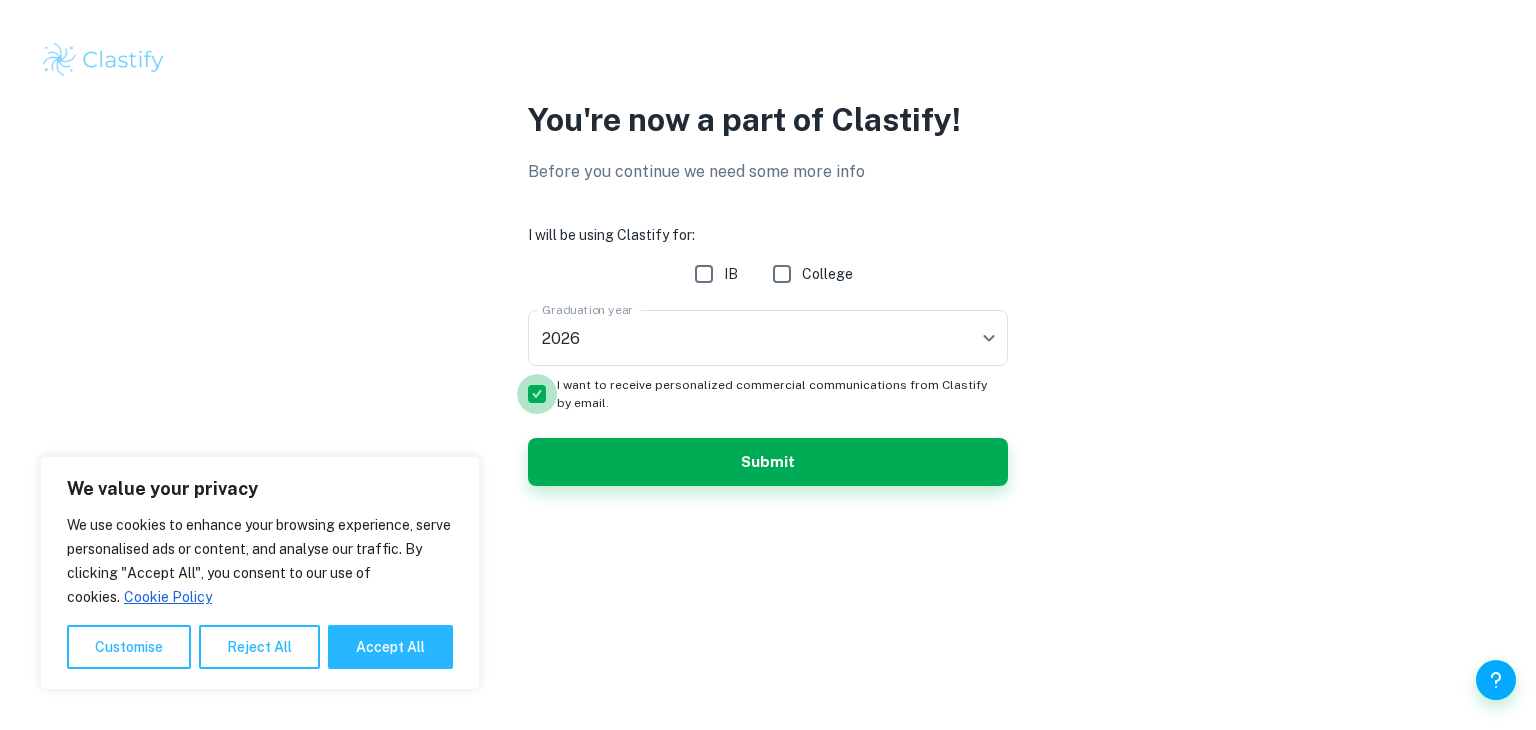 click on "I want to receive personalized commercial communications from Clastify by email." at bounding box center [537, 394] 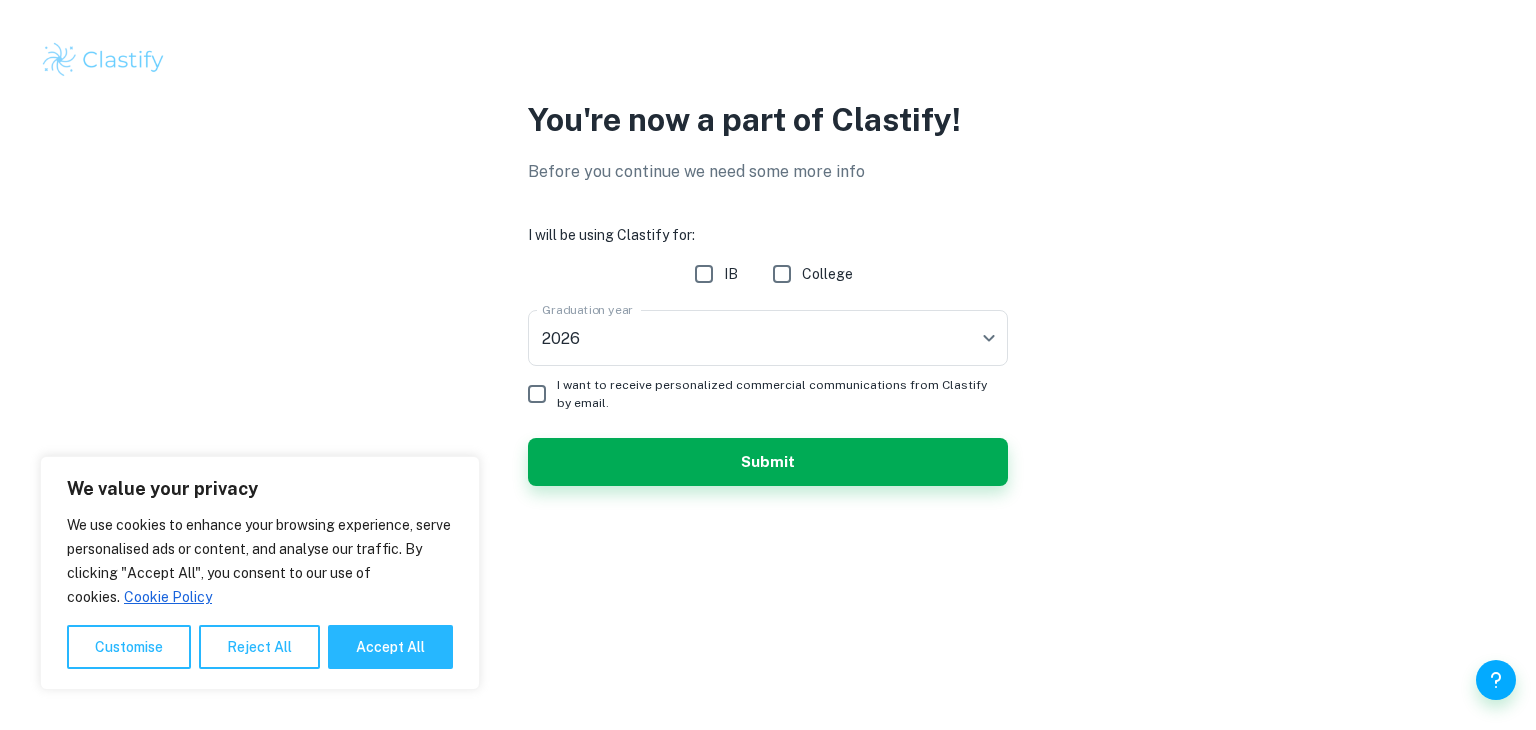 drag, startPoint x: 284, startPoint y: 643, endPoint x: 254, endPoint y: 630, distance: 32.695564 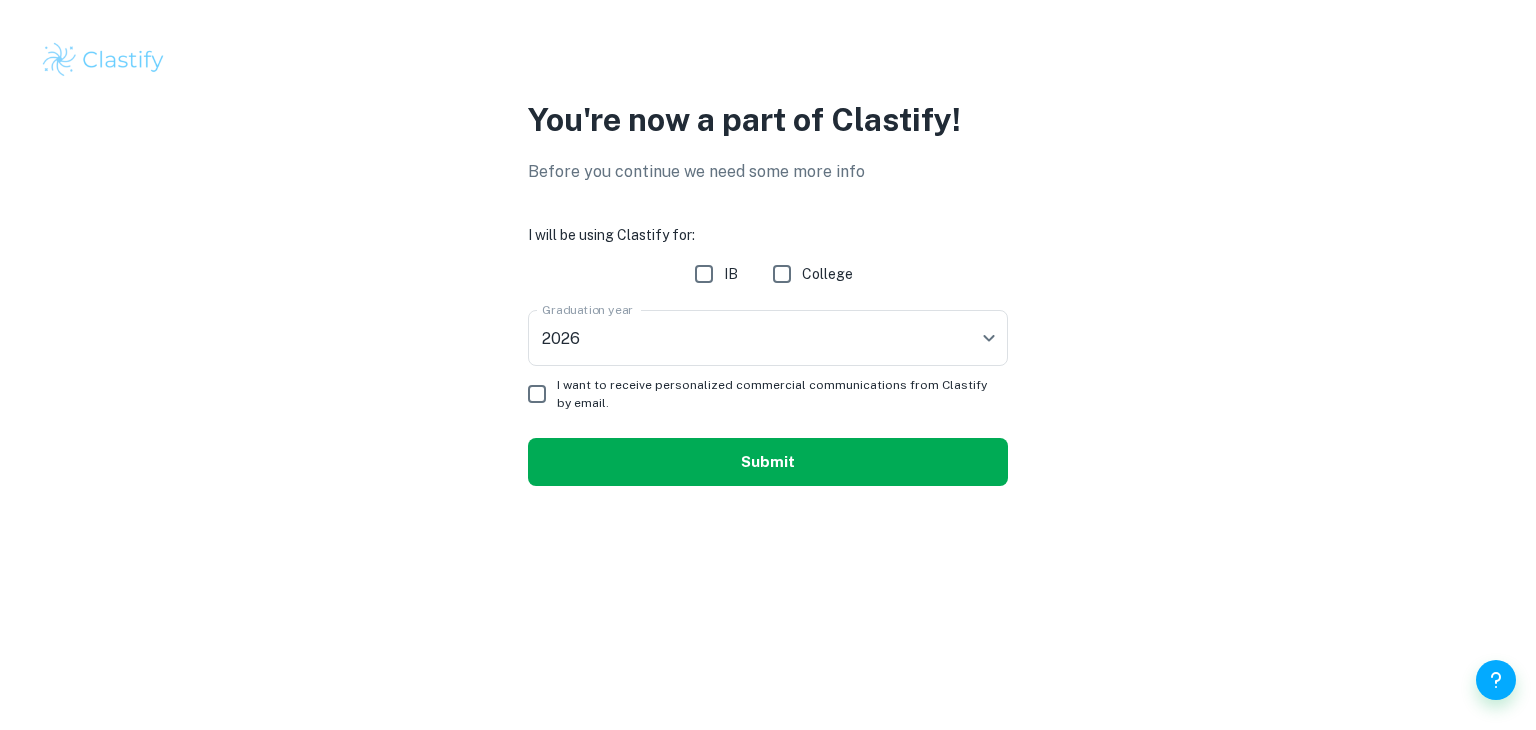 drag, startPoint x: 254, startPoint y: 630, endPoint x: 573, endPoint y: 456, distance: 363.36896 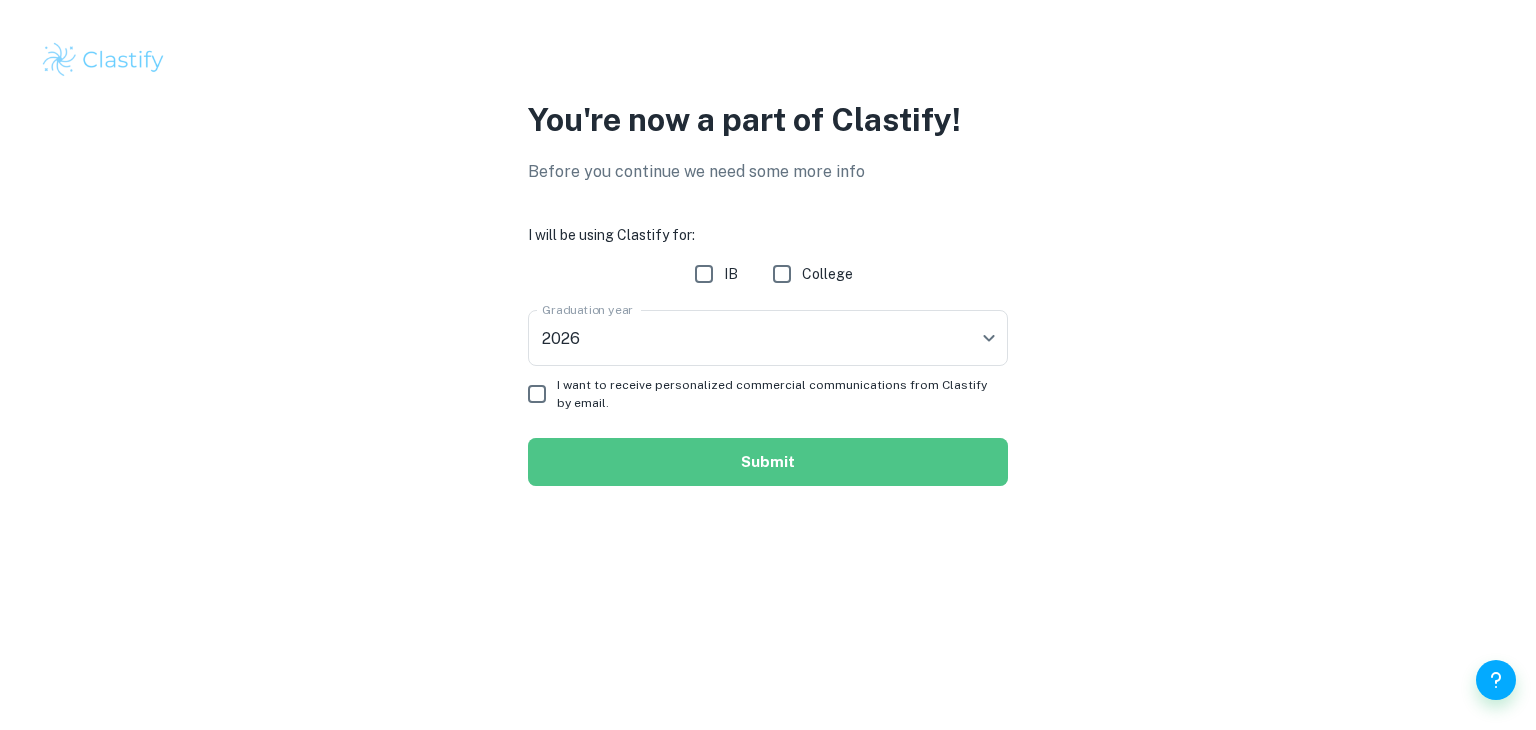click on "Submit" at bounding box center [768, 462] 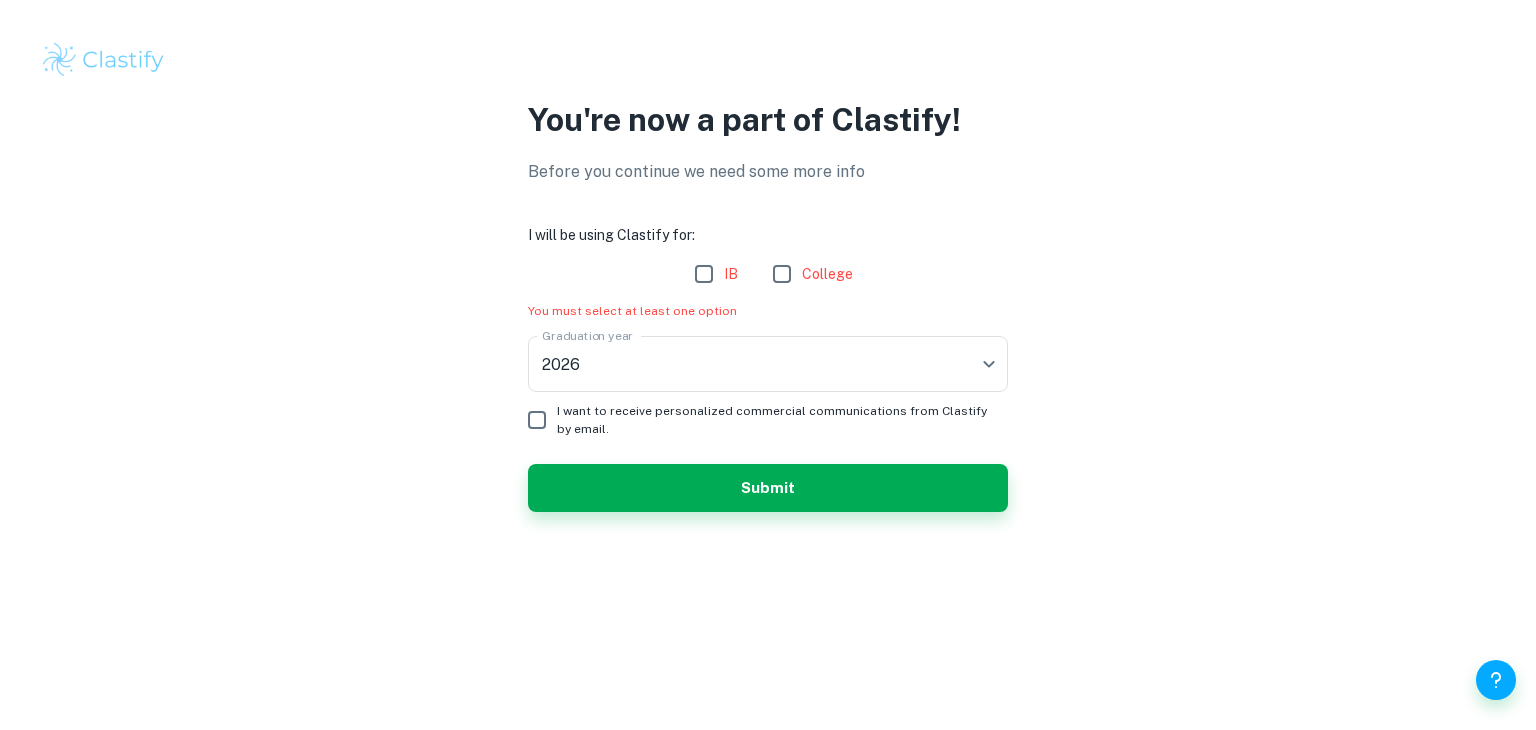 drag, startPoint x: 707, startPoint y: 278, endPoint x: 720, endPoint y: 284, distance: 14.3178215 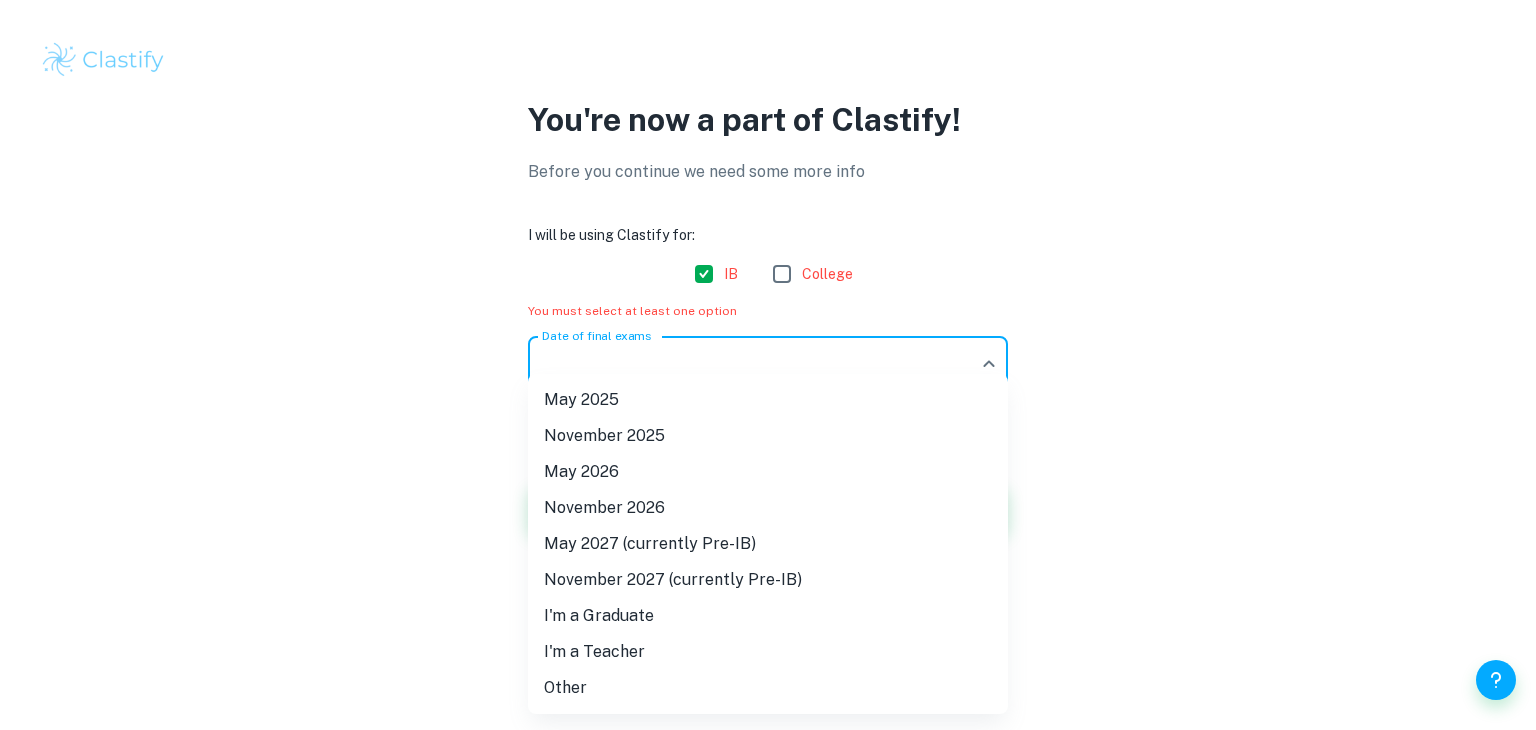 click on "We value your privacy We use cookies to enhance your browsing experience, serve personalised ads or content, and analyse our traffic. By clicking "Accept All", you consent to our use of cookies.   Cookie Policy Customise   Reject All   Accept All   Customise Consent Preferences   We use cookies to help you navigate efficiently and perform certain functions. You will find detailed information about all cookies under each consent category below. The cookies that are categorised as "Necessary" are stored on your browser as they are essential for enabling the basic functionalities of the site. ...  Show more For more information on how Google's third-party cookies operate and handle your data, see:   Google Privacy Policy Necessary Always Active Necessary cookies are required to enable the basic features of this site, such as providing secure log-in or adjusting your consent preferences. These cookies do not store any personally identifiable data. Functional Analytics Performance Advertisement Uncategorised" at bounding box center [768, 365] 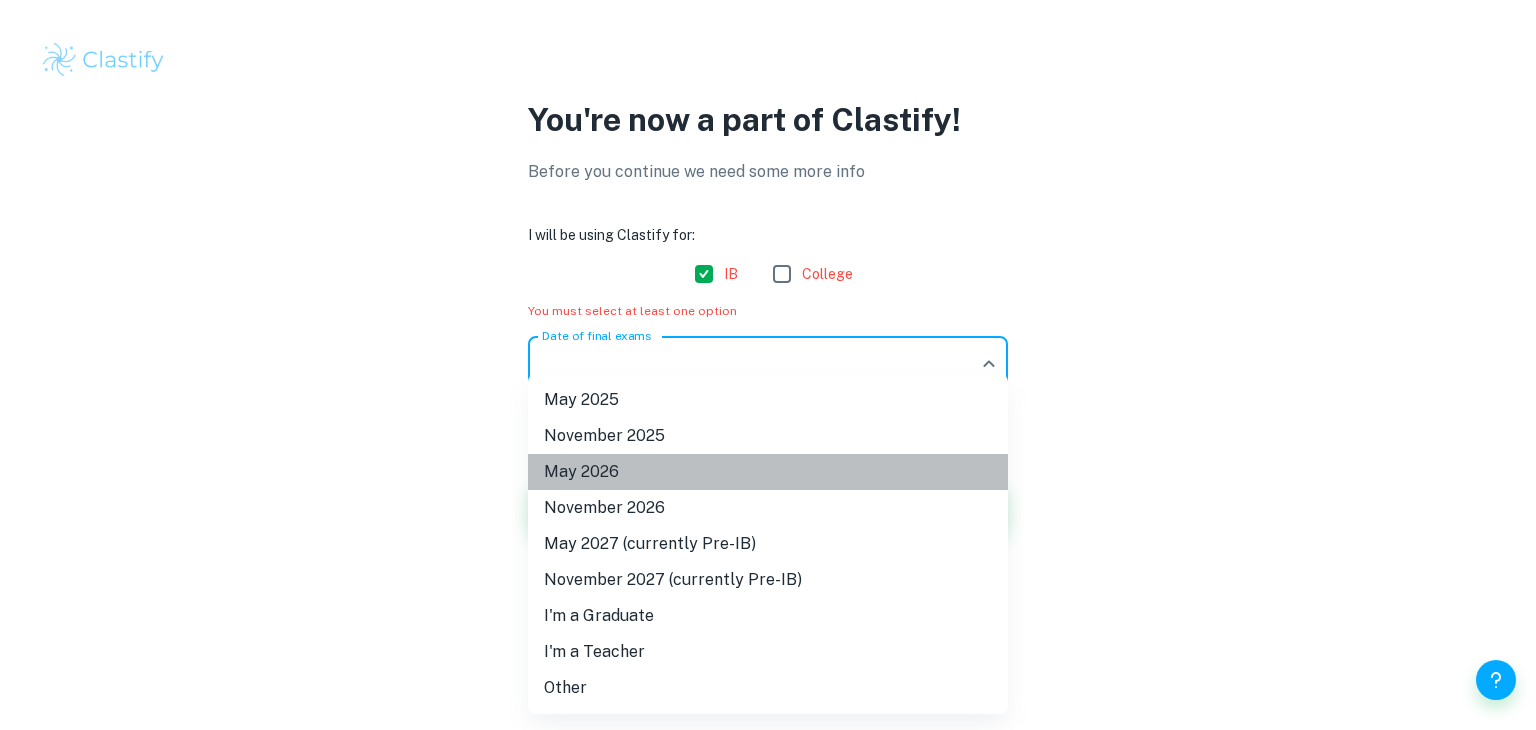 click on "May 2026" at bounding box center [768, 472] 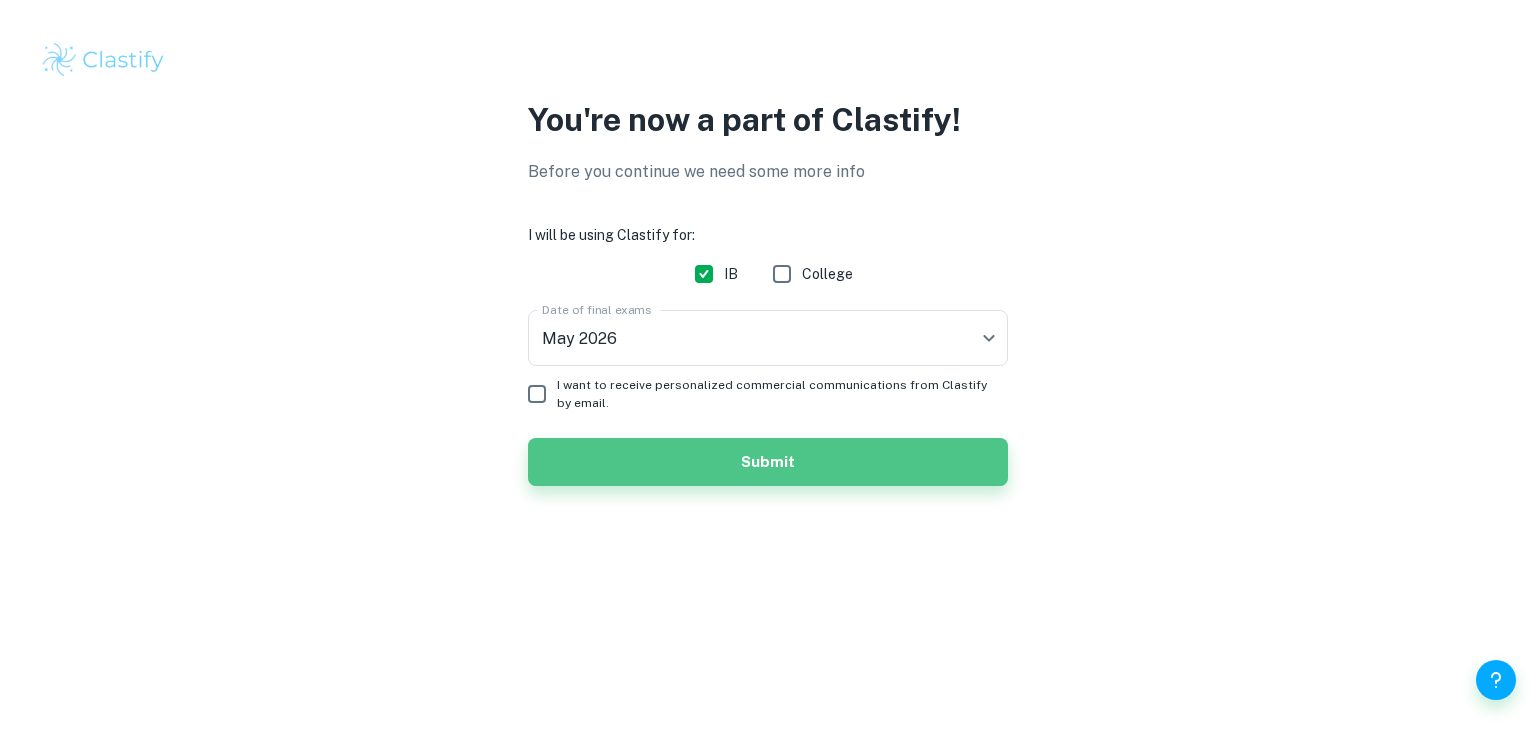 click on "Submit" at bounding box center (768, 462) 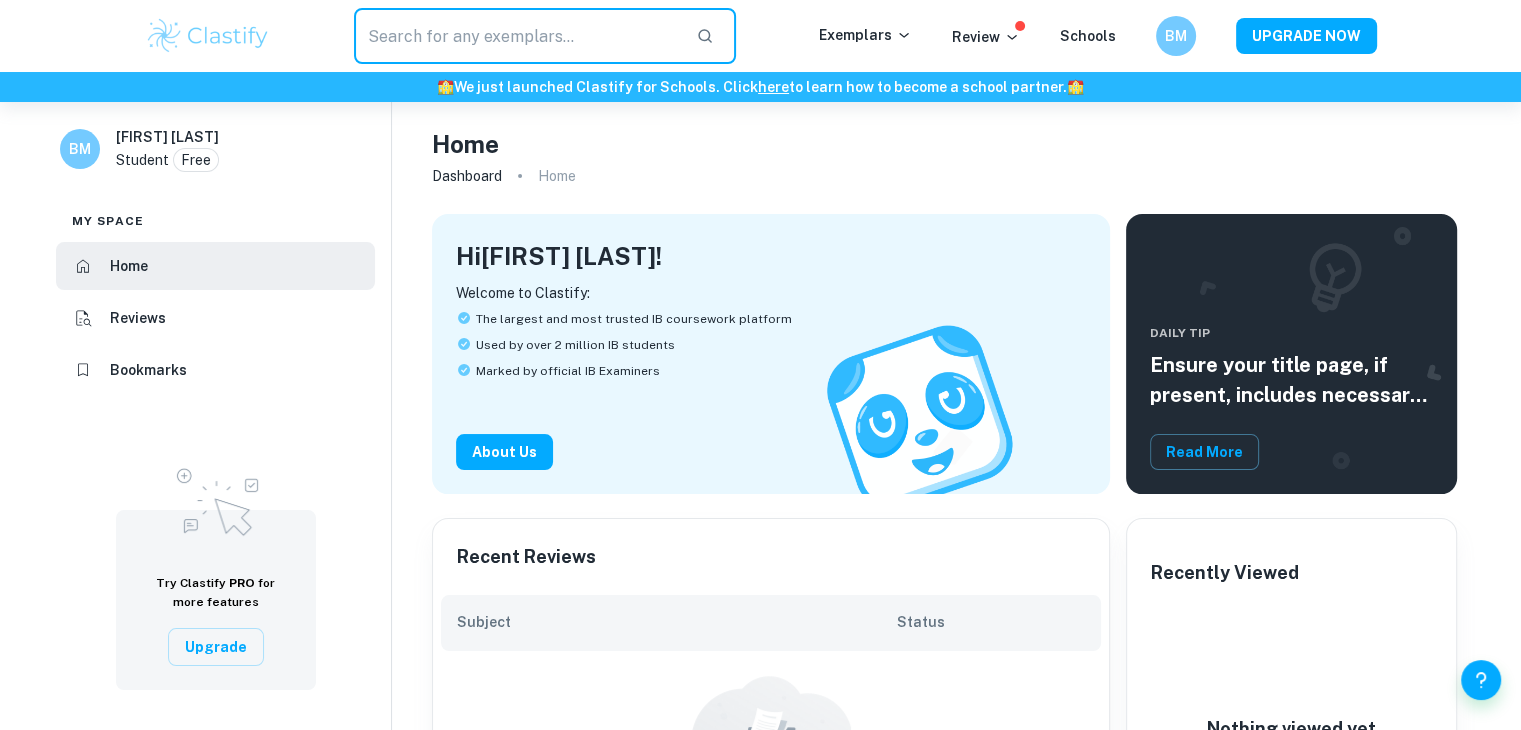 click at bounding box center (517, 36) 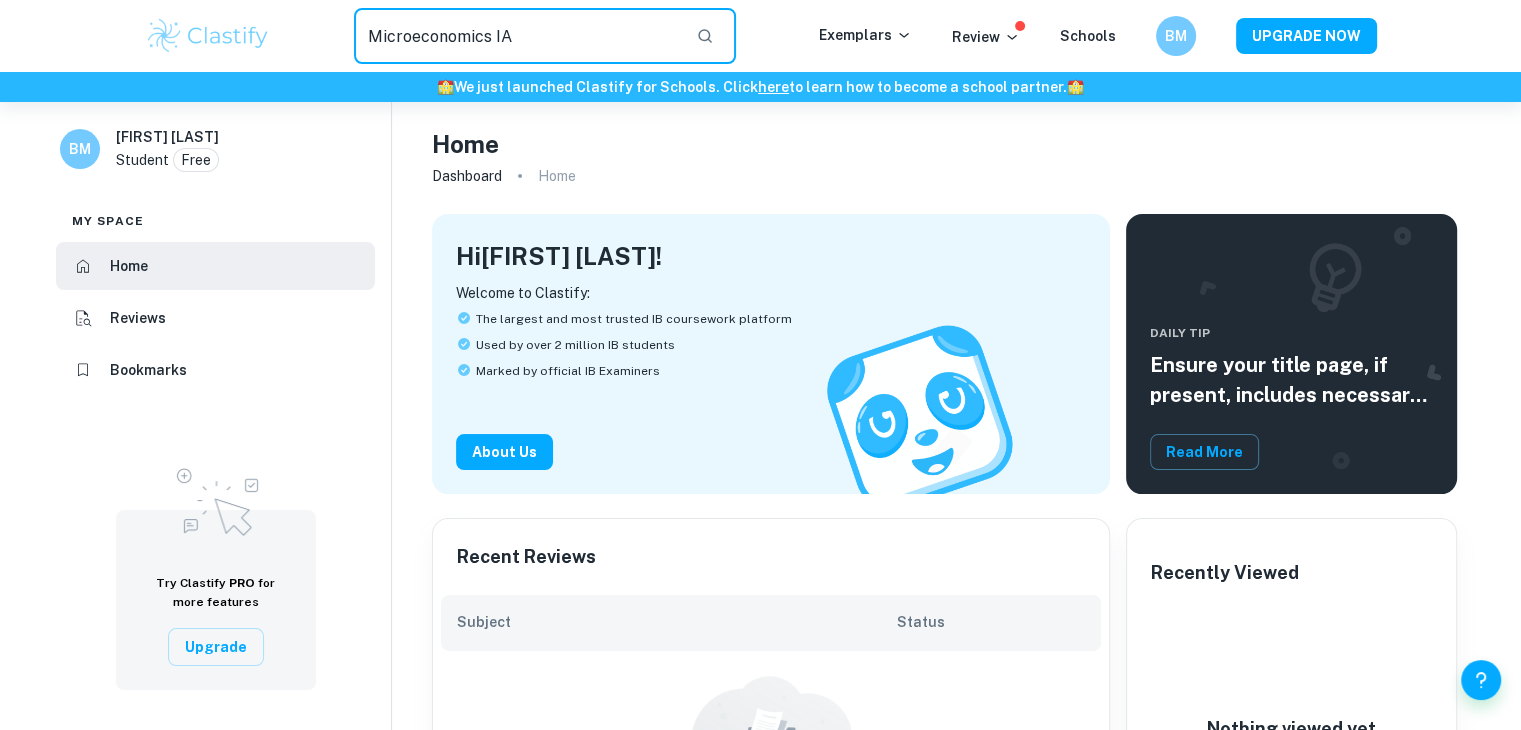 type on "Microeconomics IA" 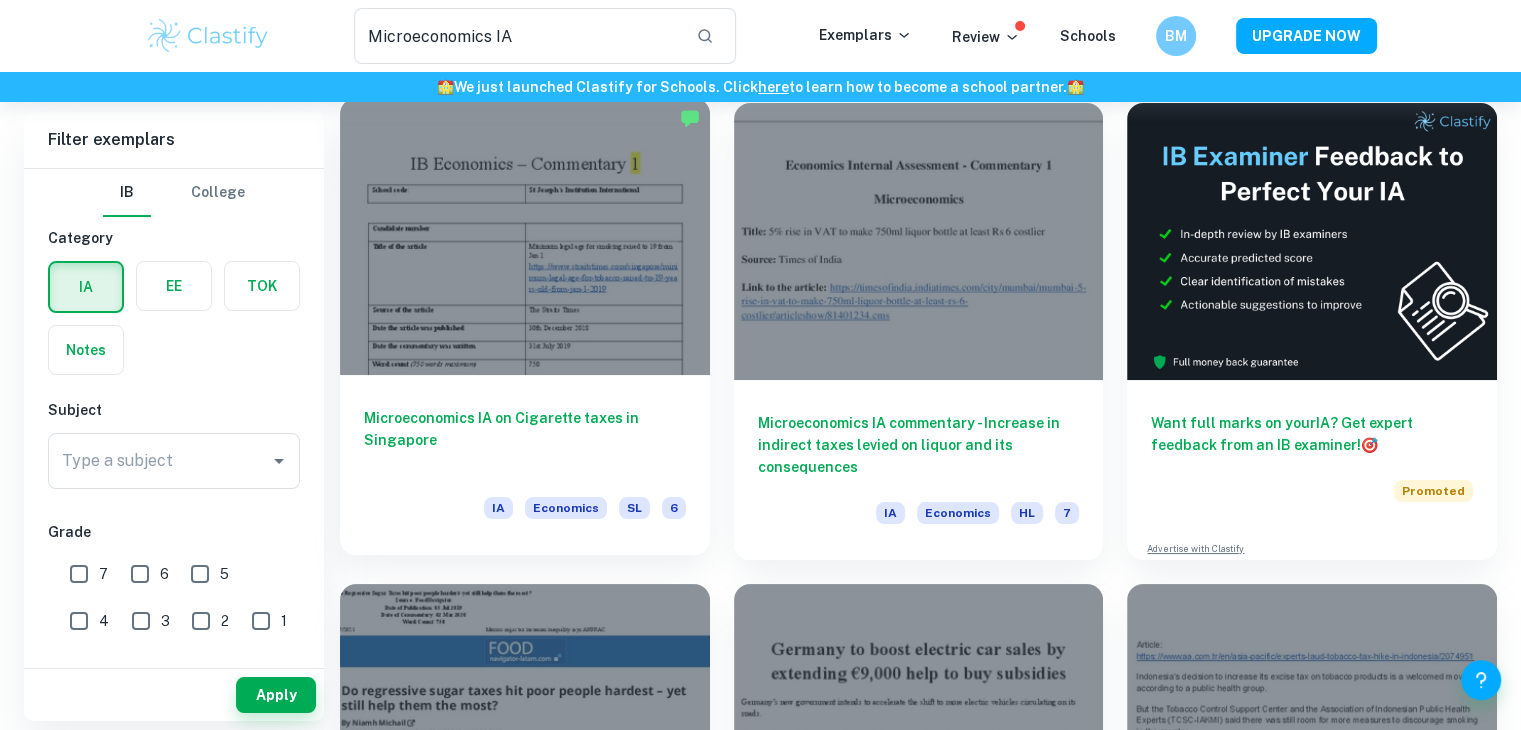 scroll, scrollTop: 116, scrollLeft: 0, axis: vertical 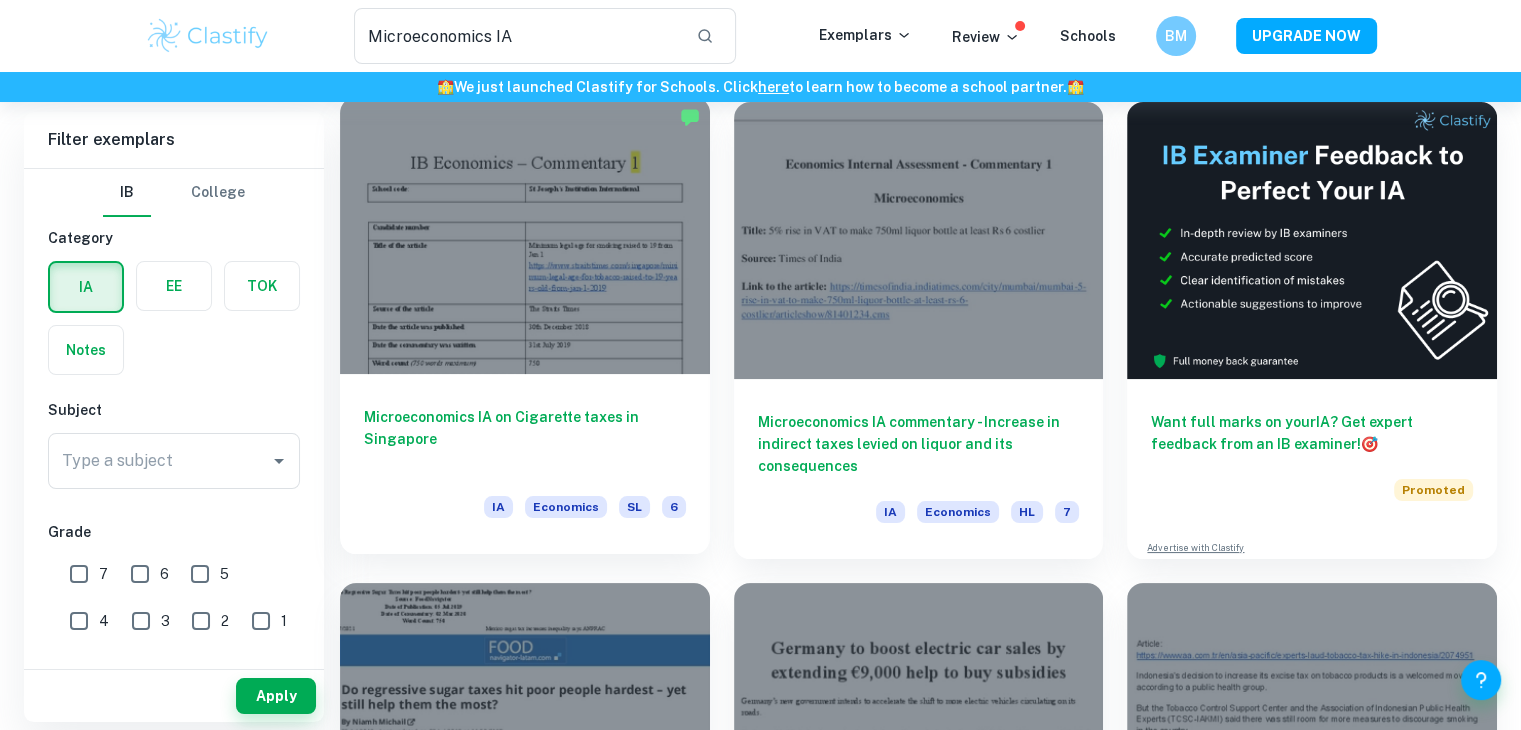 click on "Microeconomics IA on Cigarette taxes in Singapore IA Economics SL 6" at bounding box center [525, 464] 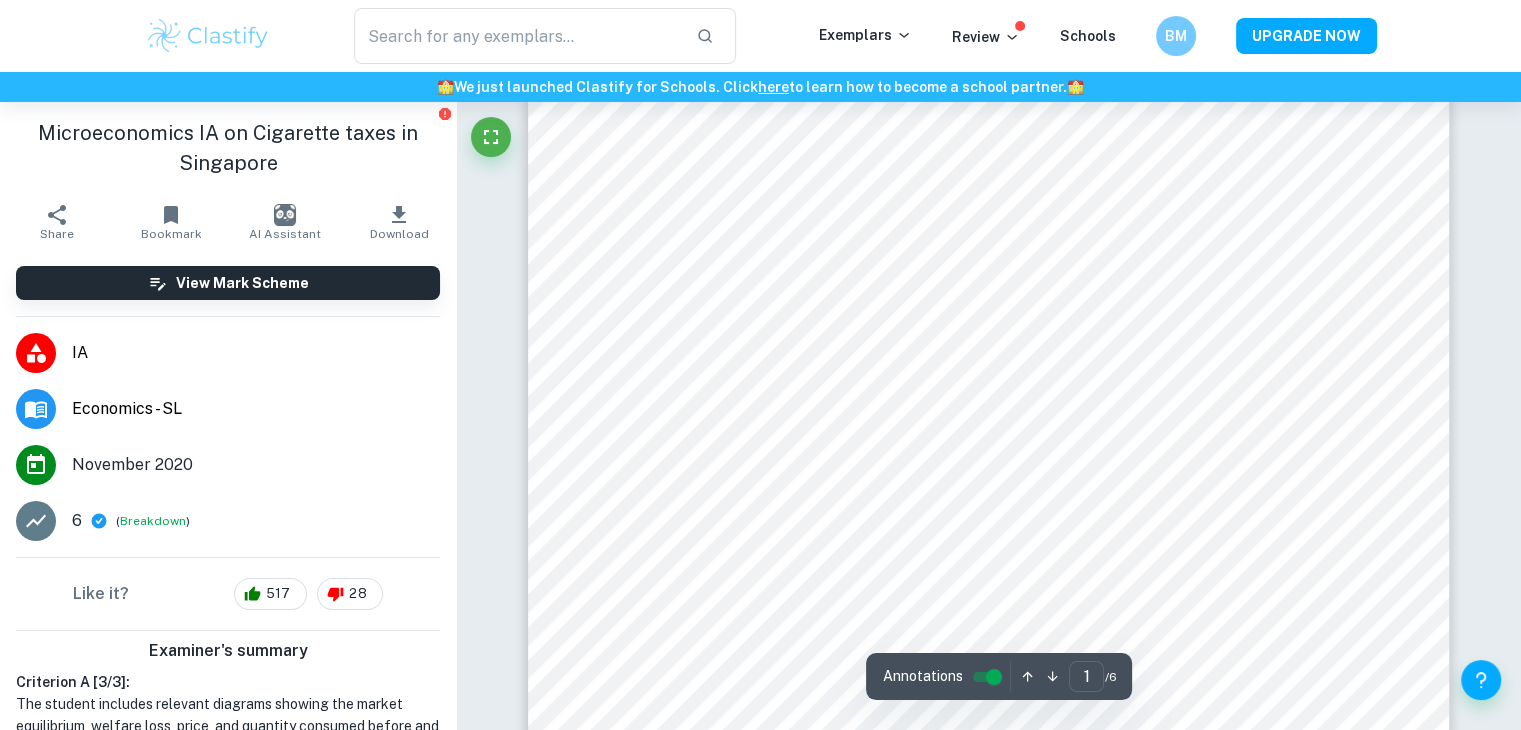 scroll, scrollTop: 190, scrollLeft: 0, axis: vertical 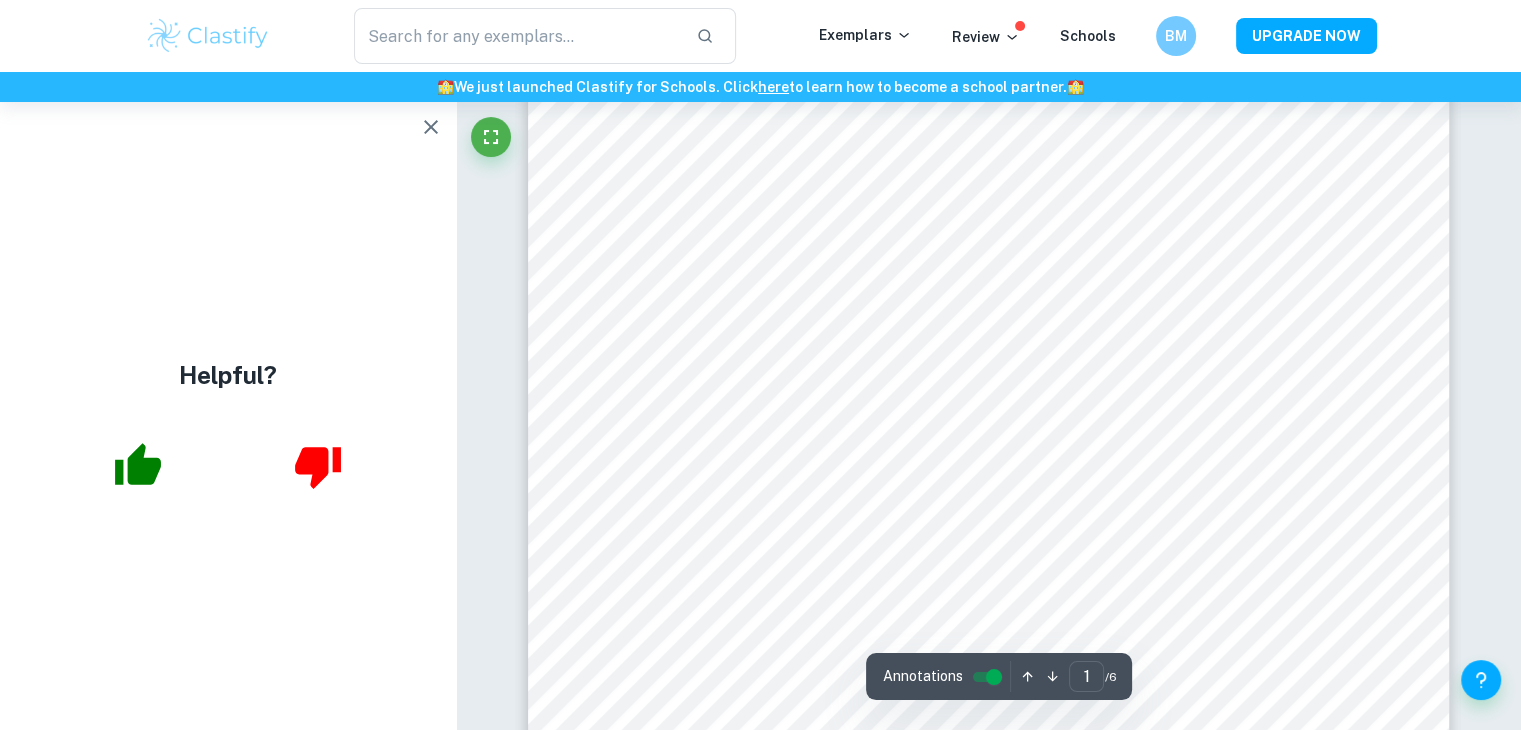 click 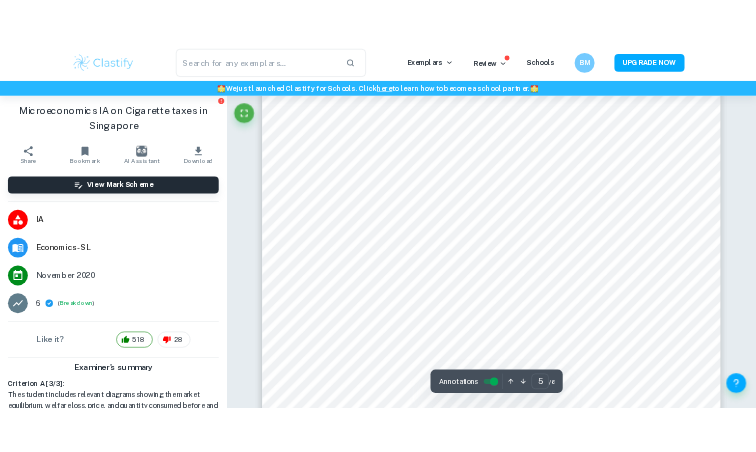 scroll, scrollTop: 5255, scrollLeft: 0, axis: vertical 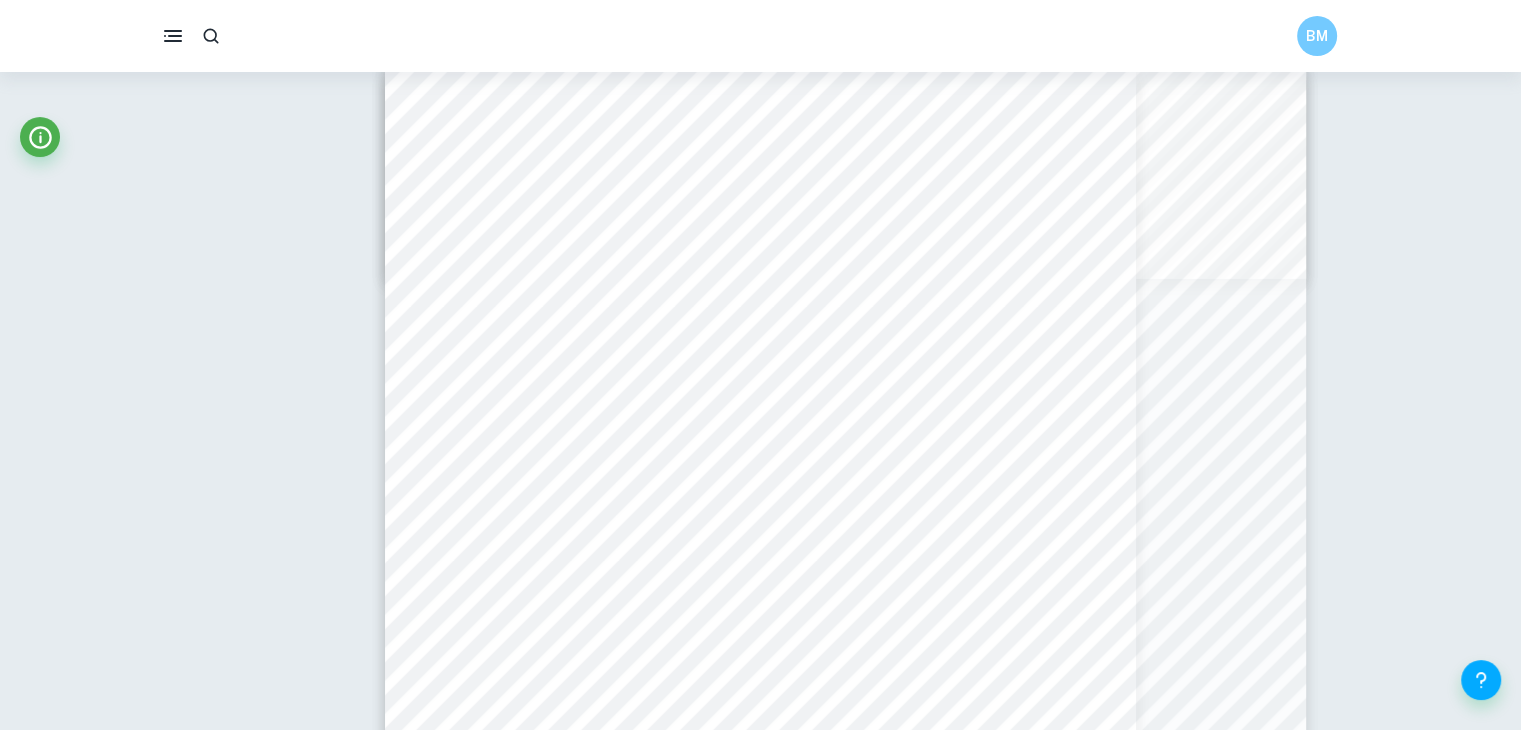 type on "6" 